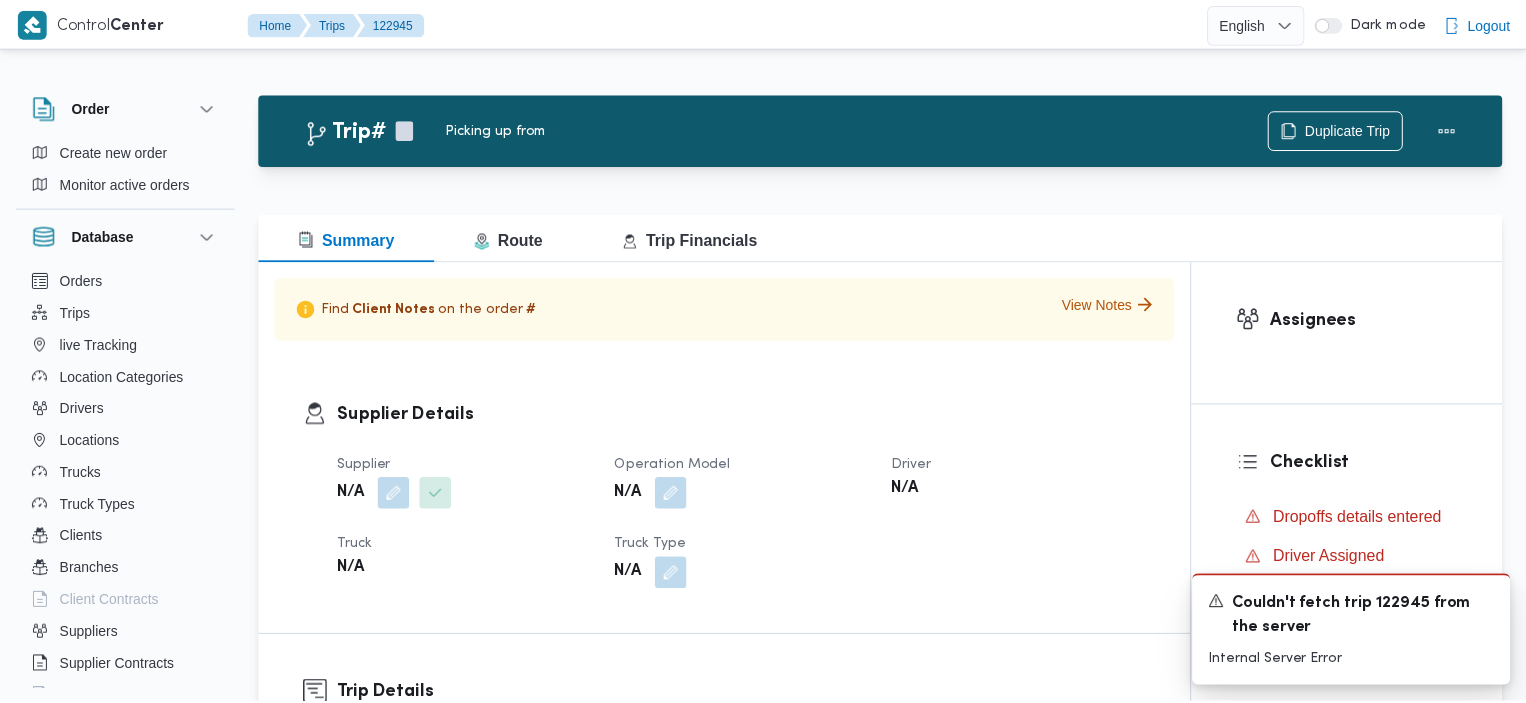 scroll, scrollTop: 0, scrollLeft: 0, axis: both 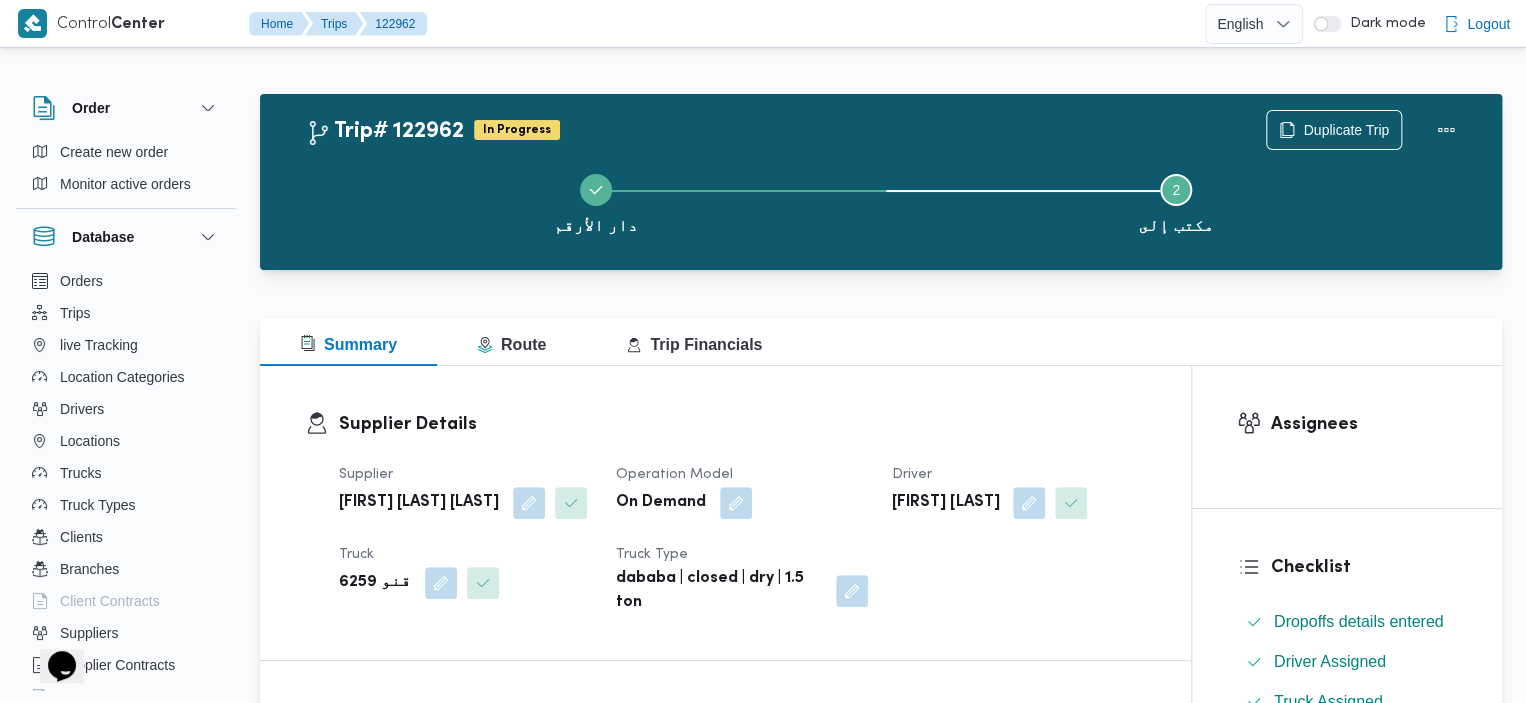 drag, startPoint x: 960, startPoint y: 61, endPoint x: 825, endPoint y: 90, distance: 138.07968 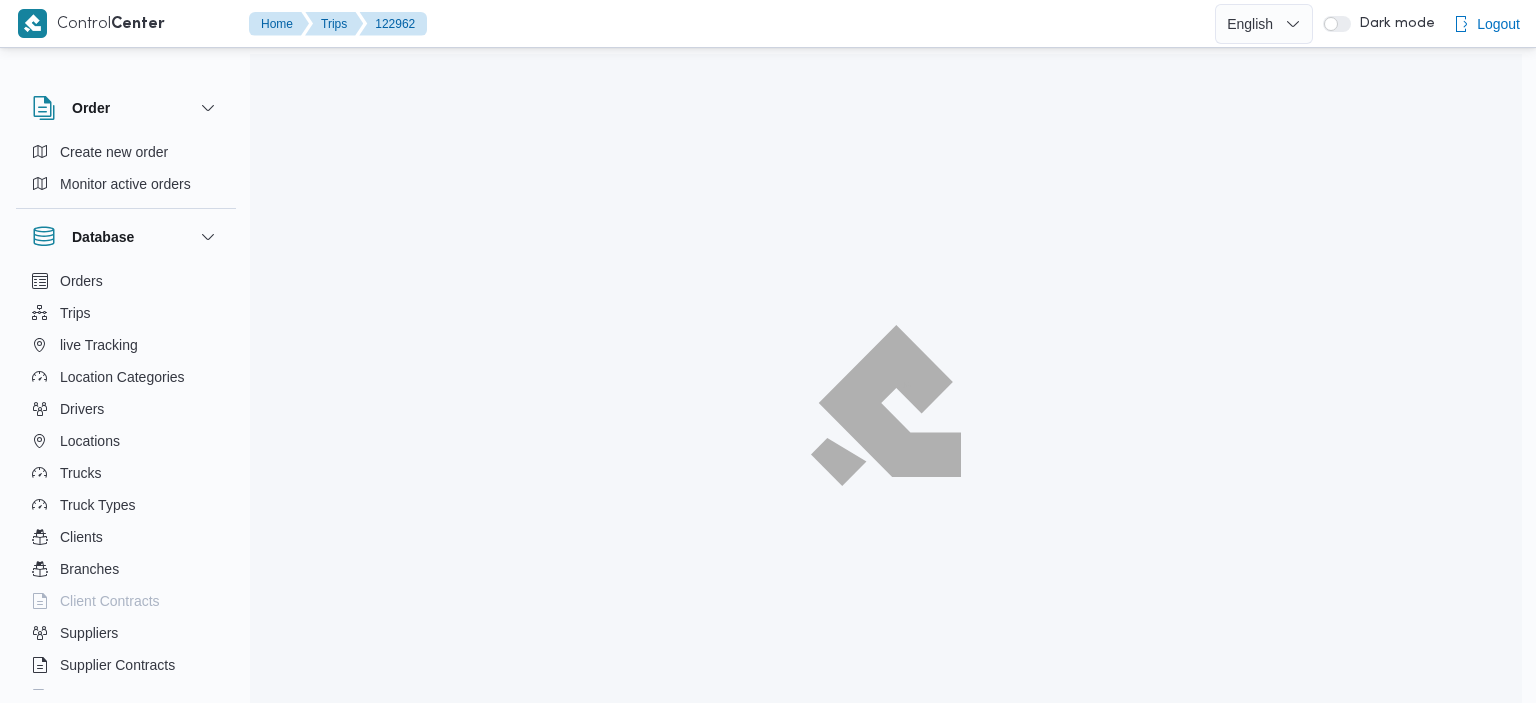scroll, scrollTop: 0, scrollLeft: 0, axis: both 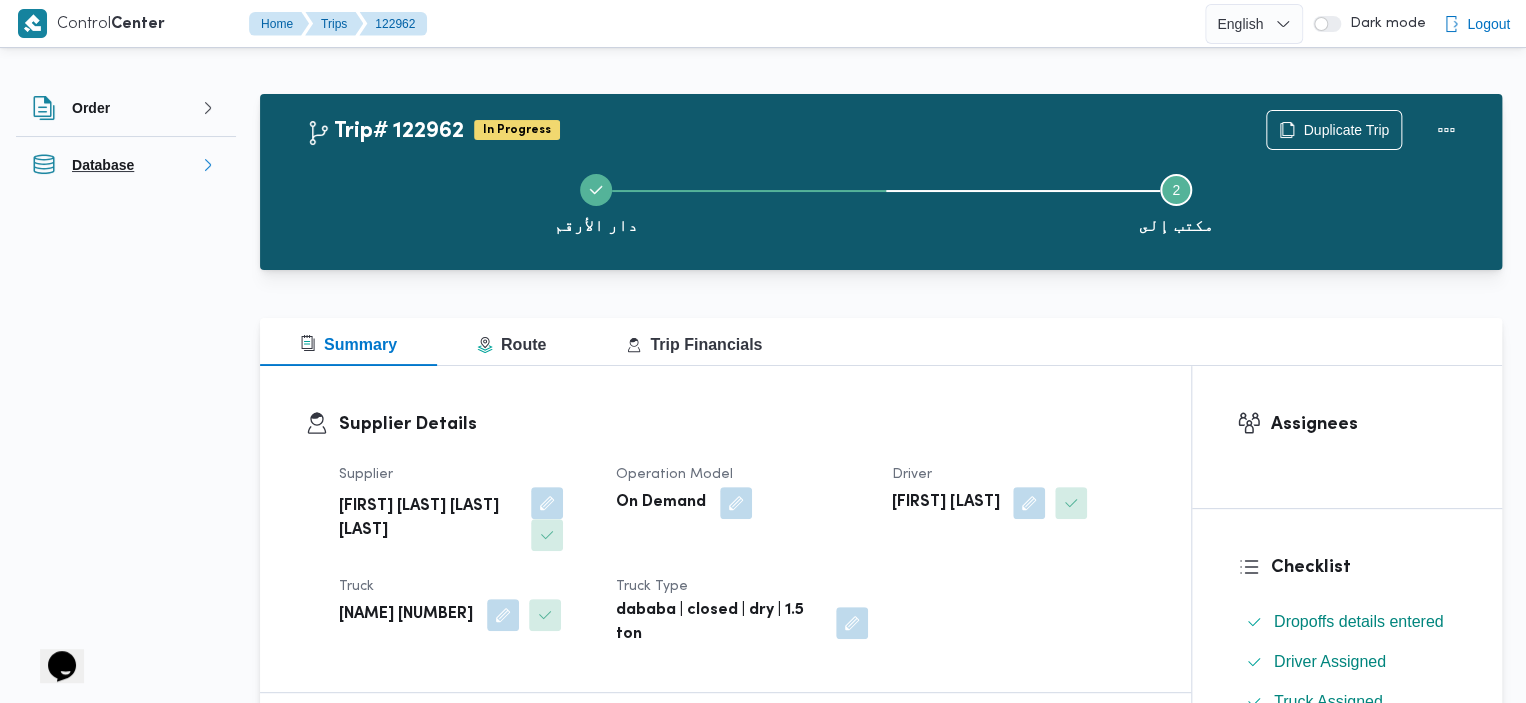 click on "Database" at bounding box center [126, 165] 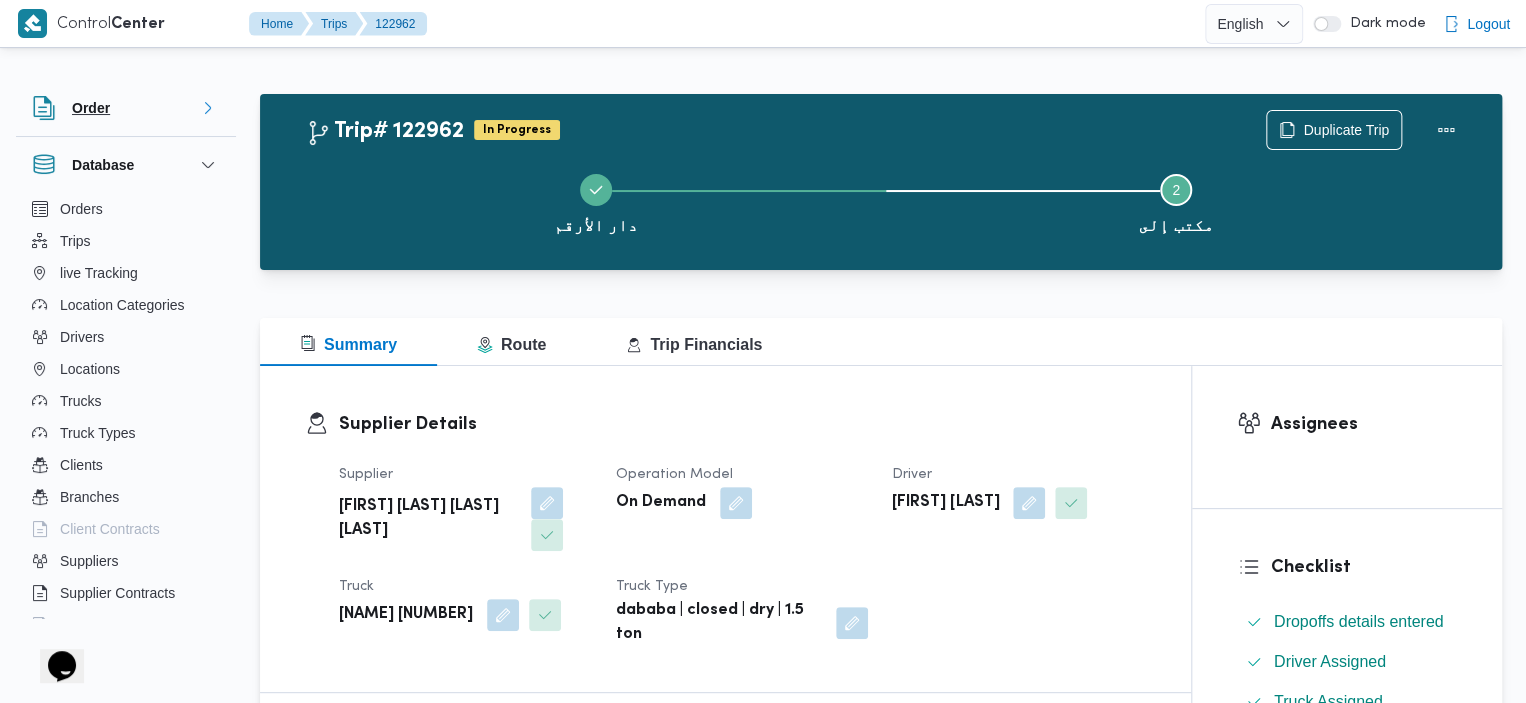 click 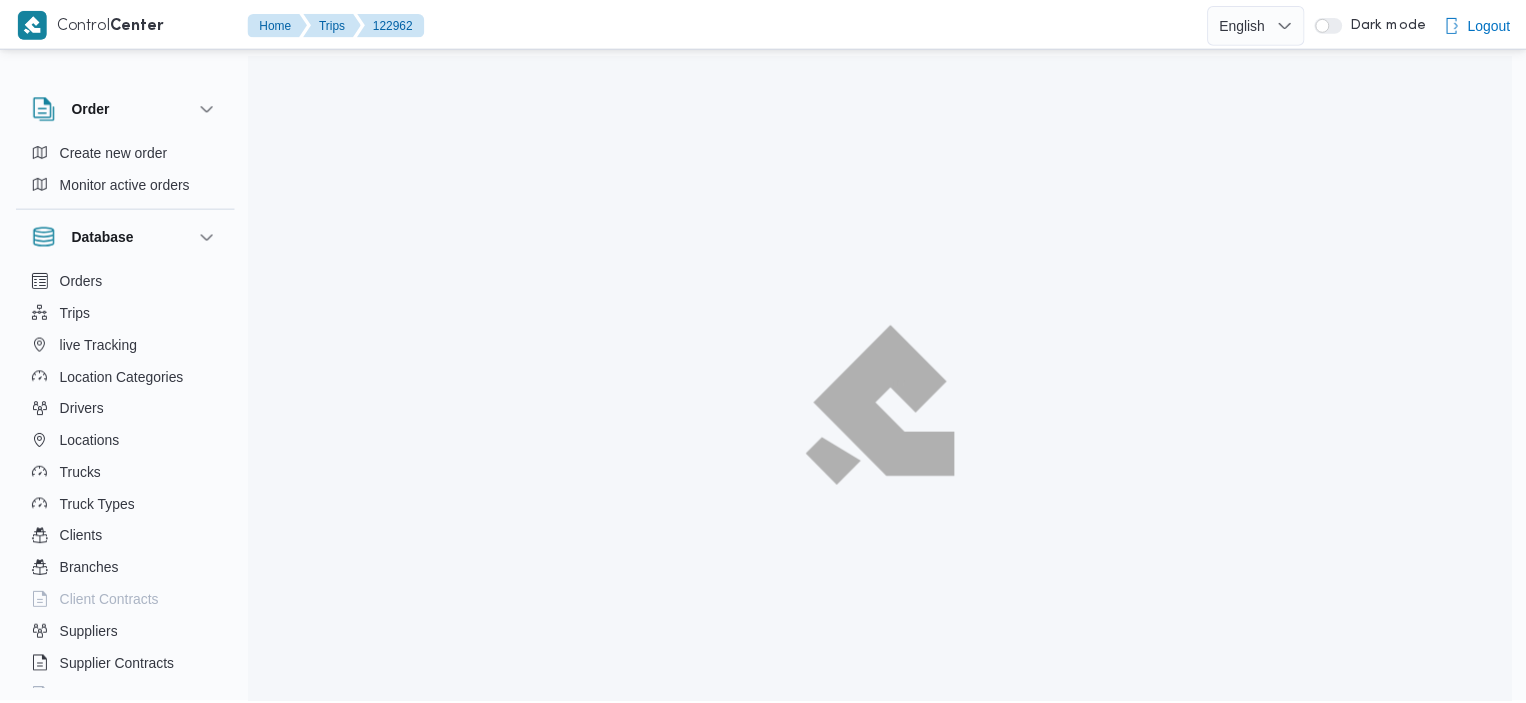 scroll, scrollTop: 0, scrollLeft: 0, axis: both 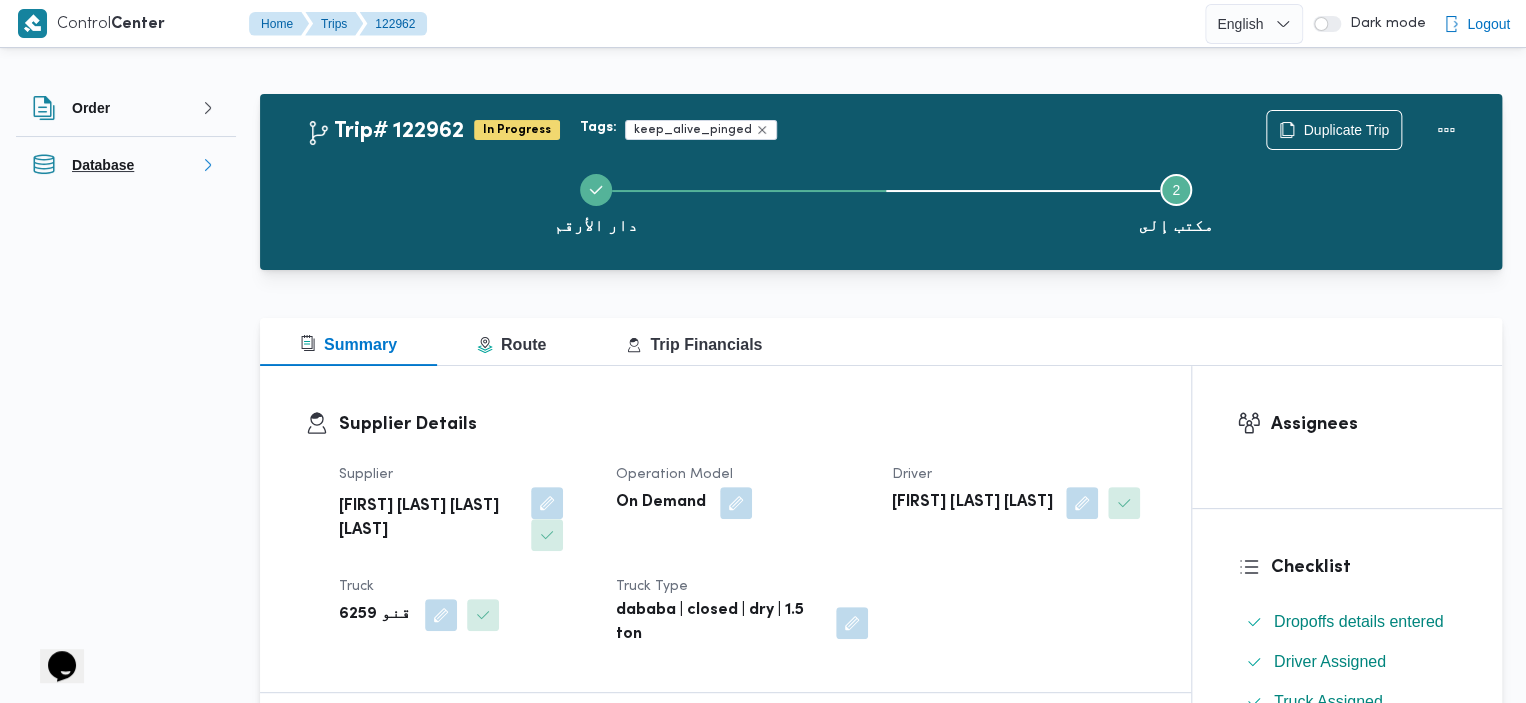 click on "Database" at bounding box center (126, 165) 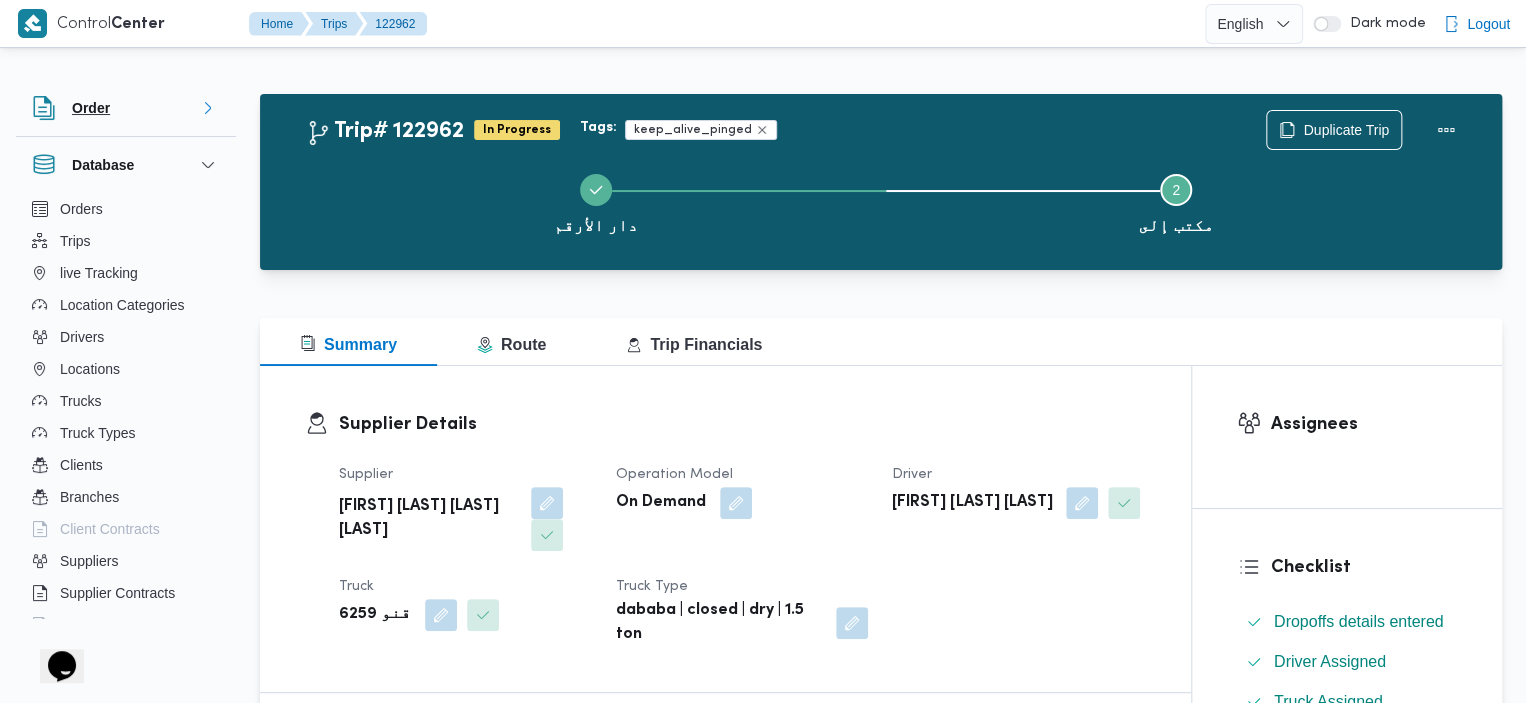 click on "Order" at bounding box center [126, 108] 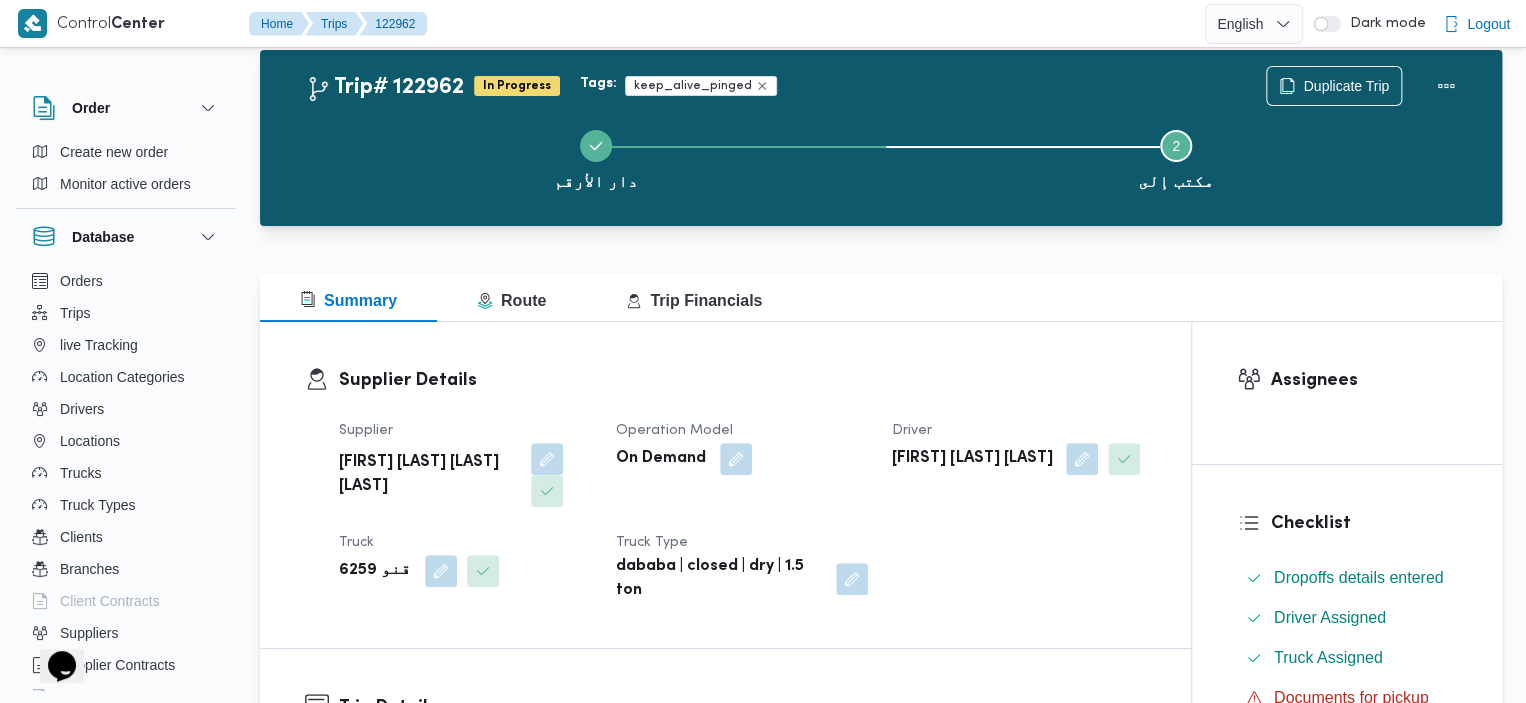 scroll, scrollTop: 40, scrollLeft: 0, axis: vertical 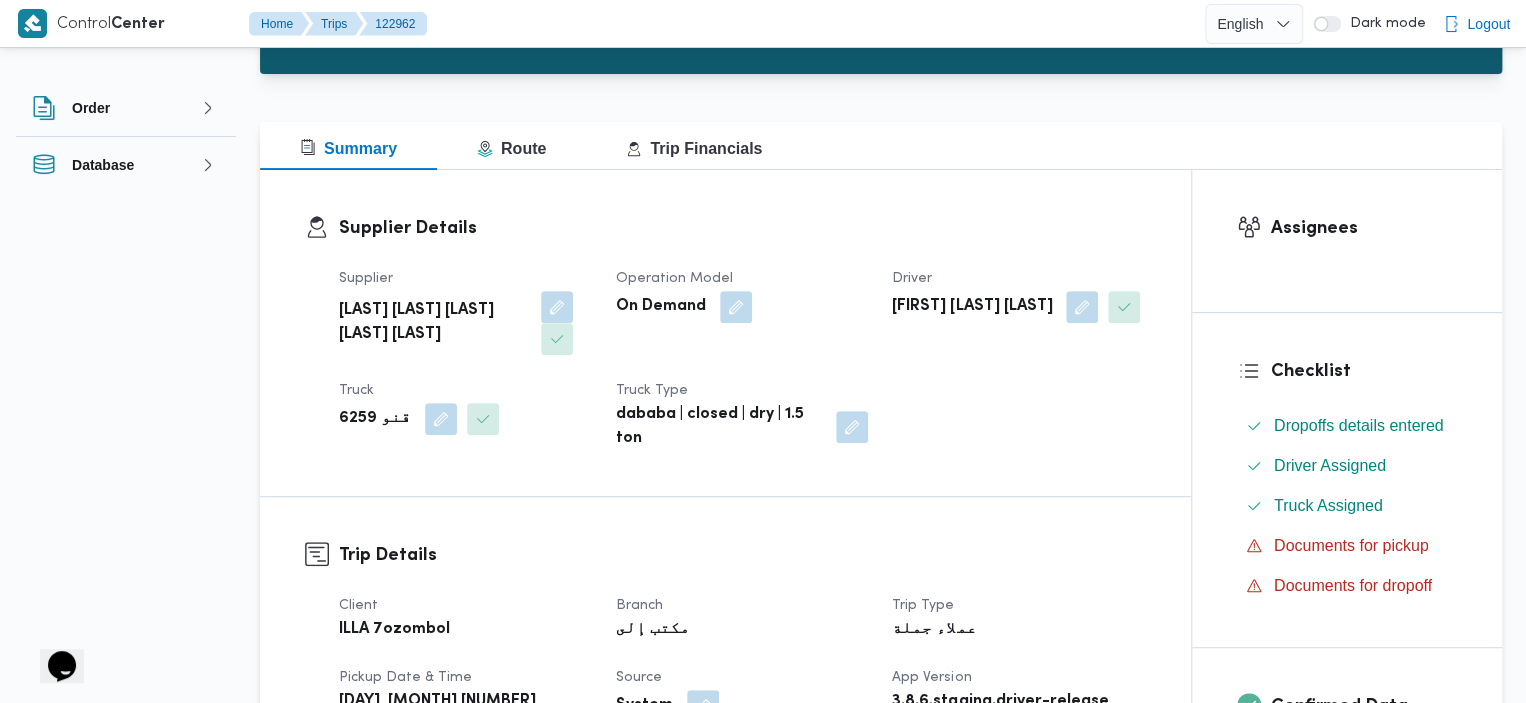 click on "Order" at bounding box center (126, 108) 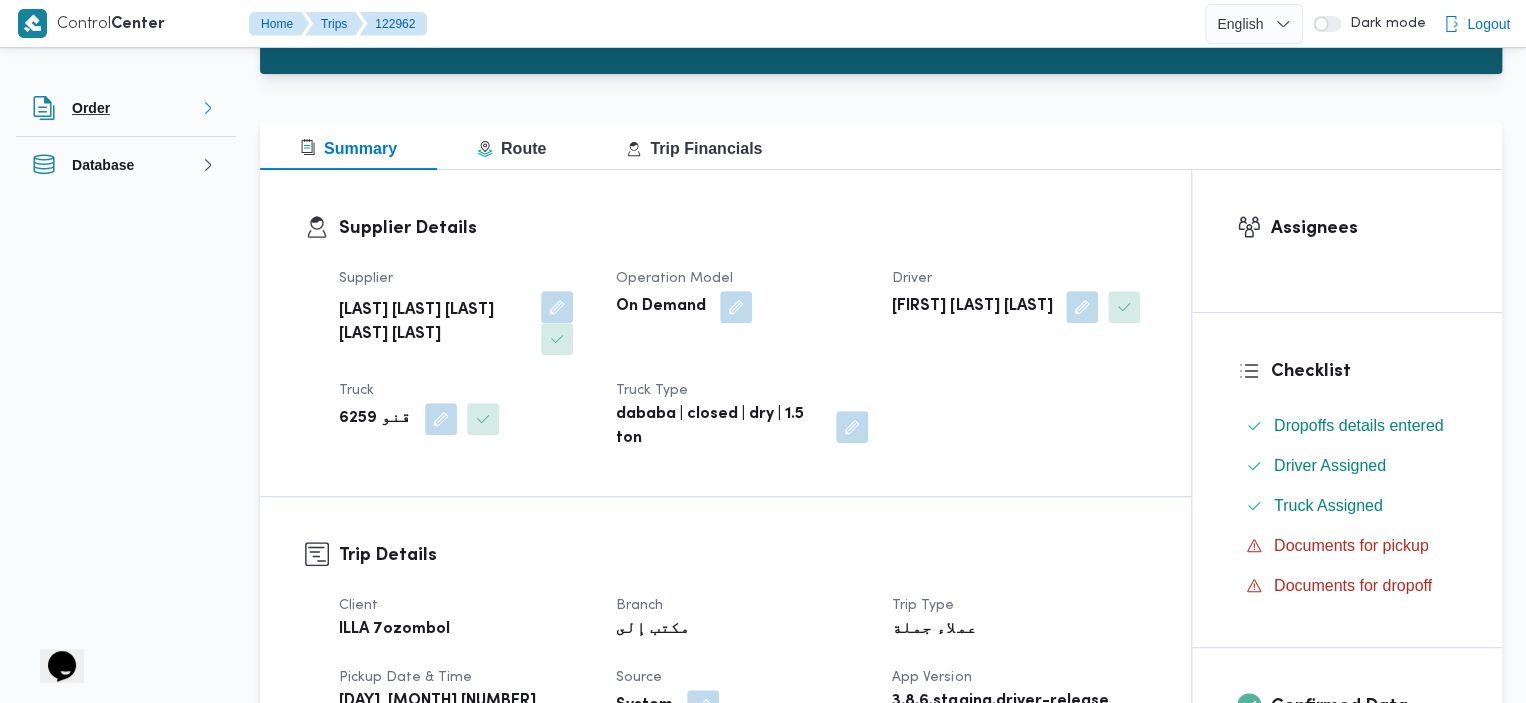 click on "Order" at bounding box center [126, 108] 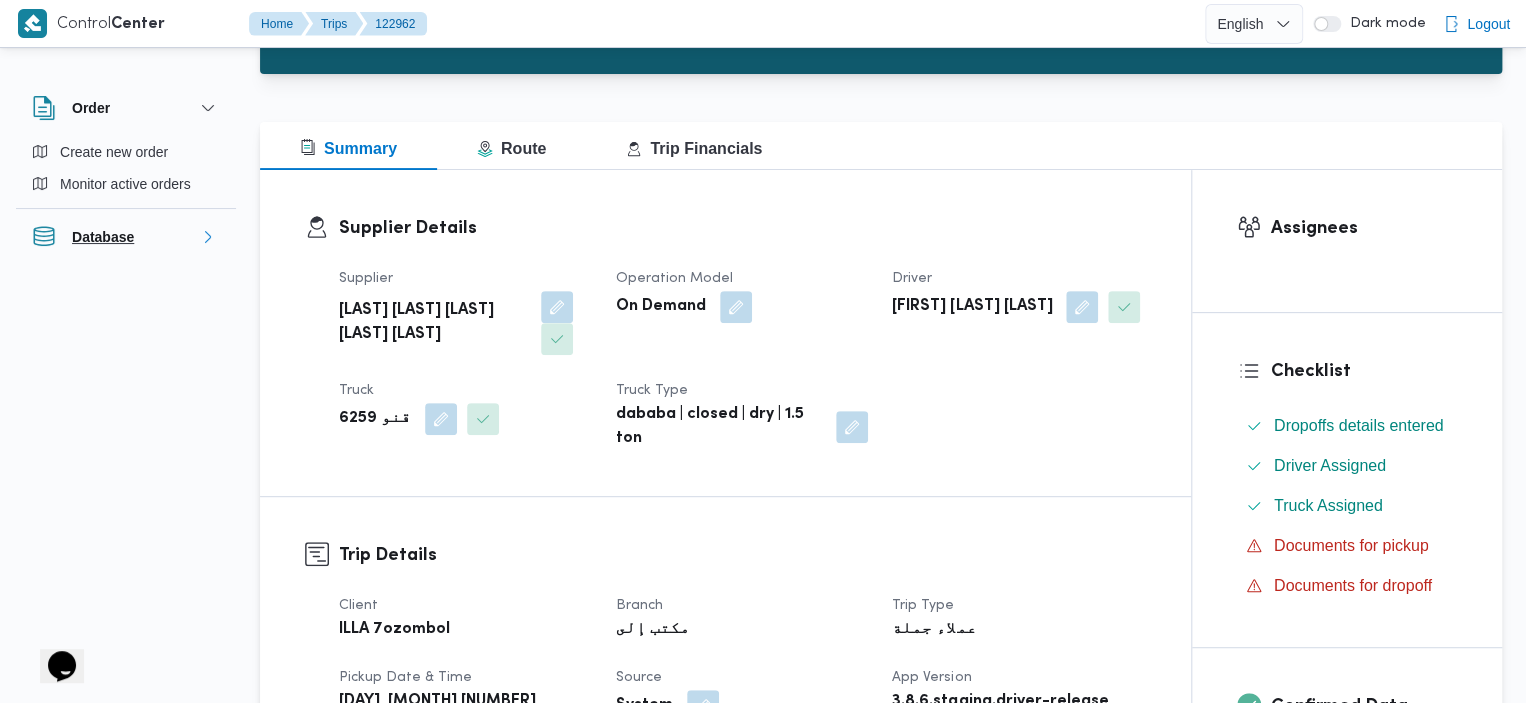 click on "Database" at bounding box center (126, 237) 